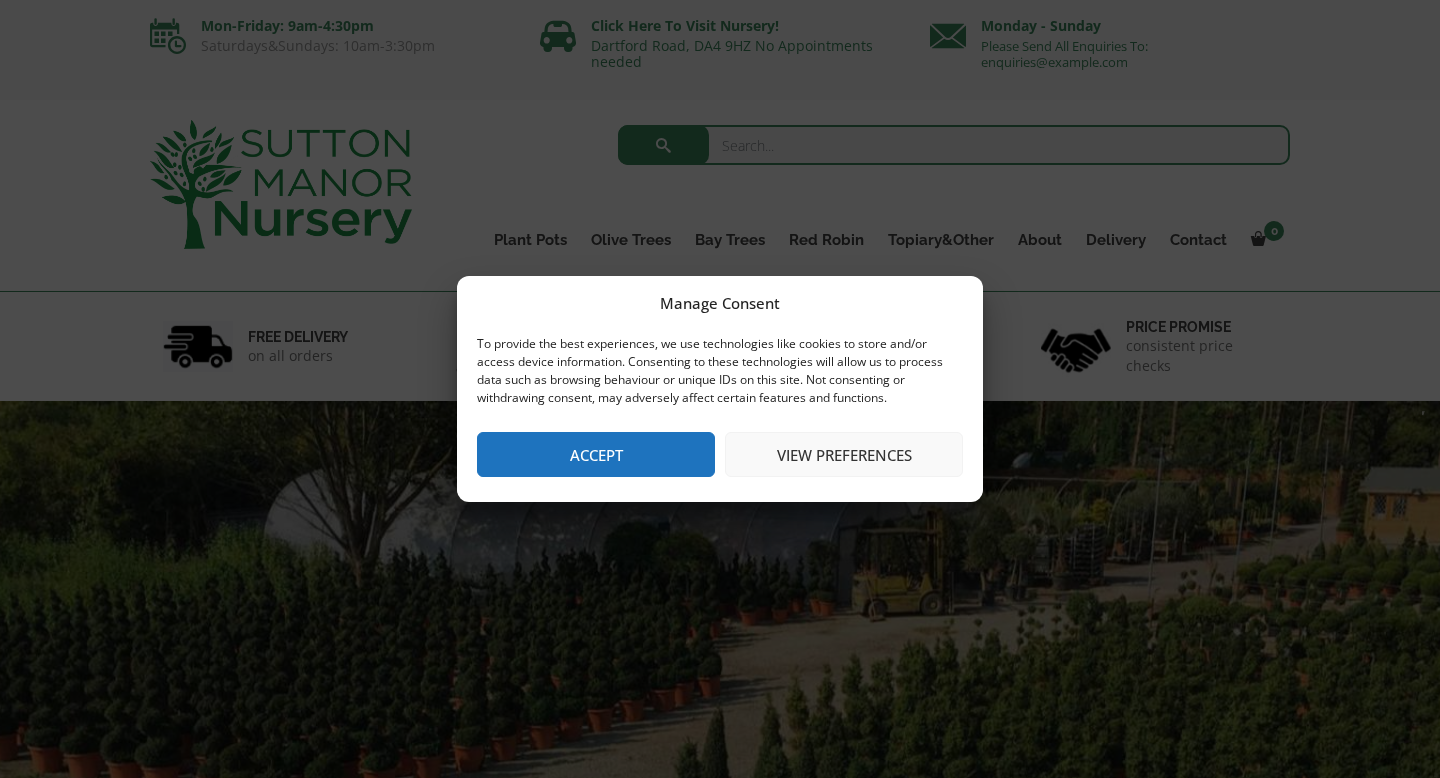 scroll, scrollTop: 0, scrollLeft: 0, axis: both 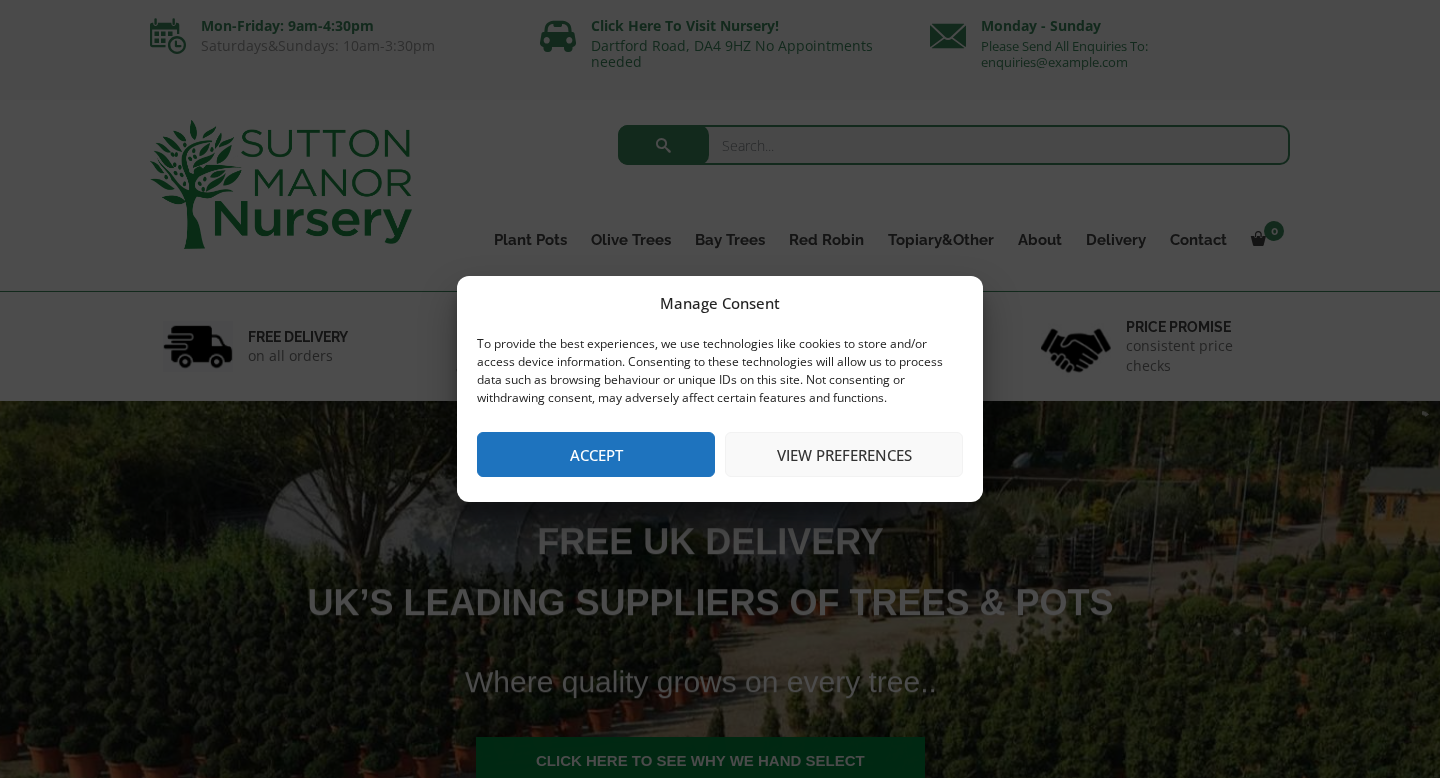 click on "Accept" at bounding box center (596, 454) 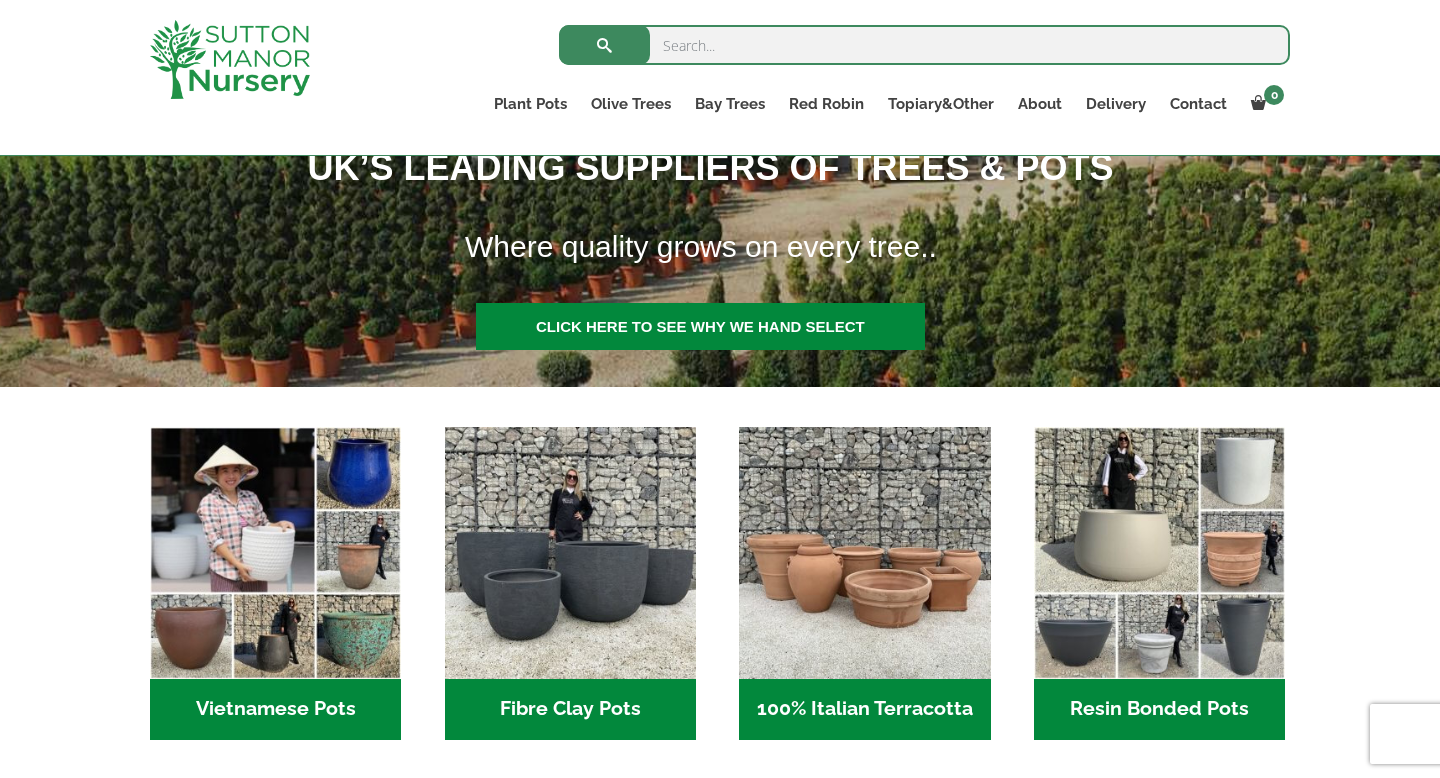 scroll, scrollTop: 0, scrollLeft: 0, axis: both 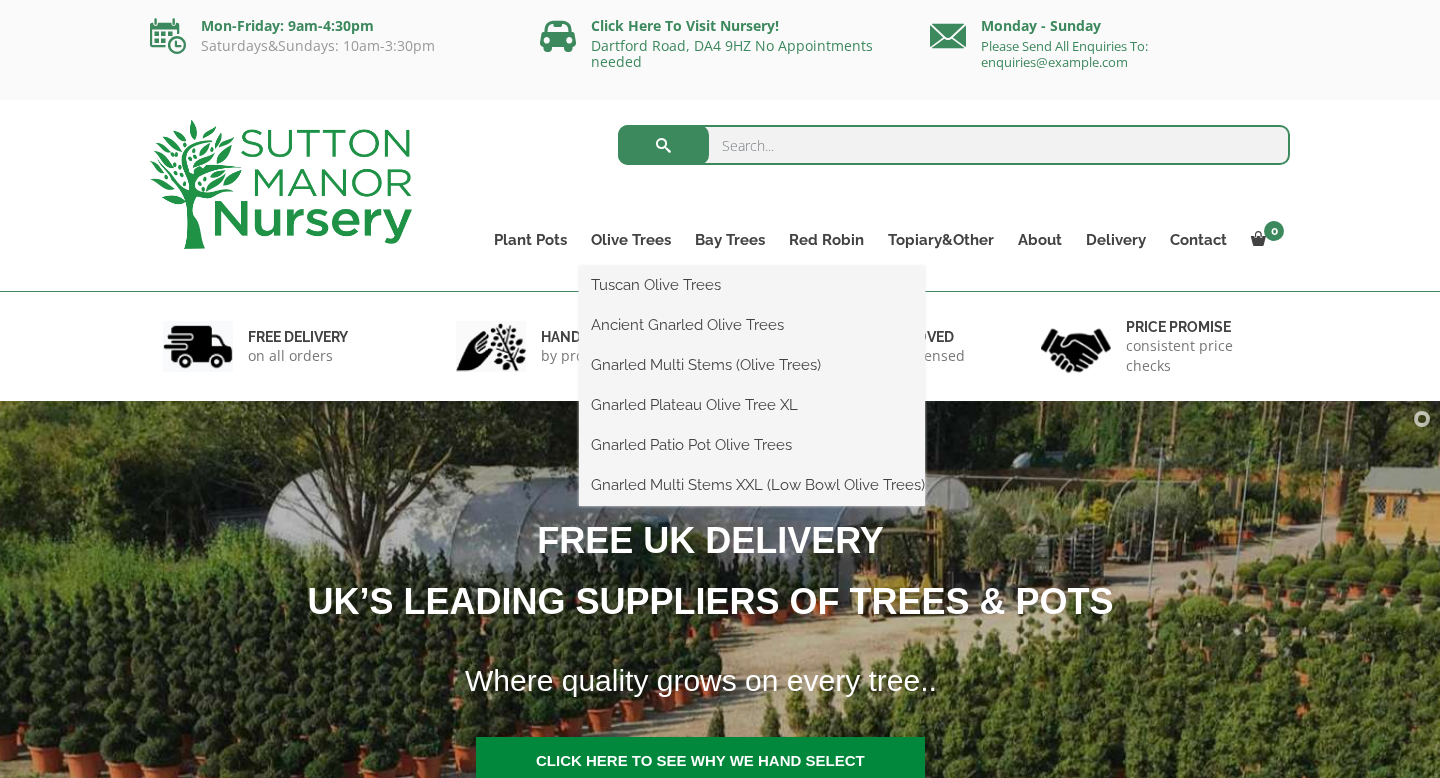 click on "Tuscan Olive Trees
Ancient Gnarled Olive Trees
Gnarled Multi Stems (Olive Trees)
Gnarled Plateau Olive Tree XL
Gnarled Patio Pot Olive Trees
Gnarled Multi Stems XXL (Low Bowl Olive Trees)" at bounding box center (752, 386) 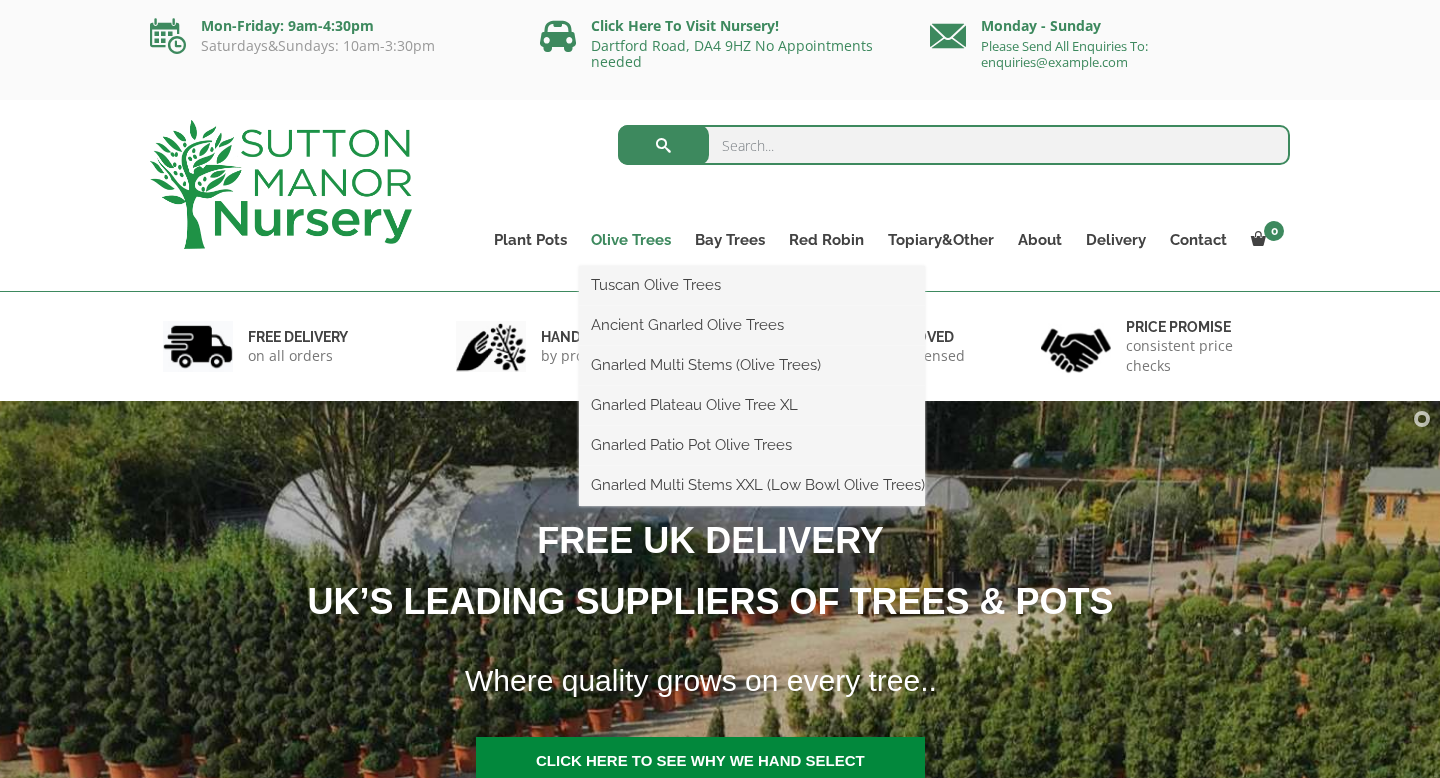 click on "Olive Trees" at bounding box center [631, 240] 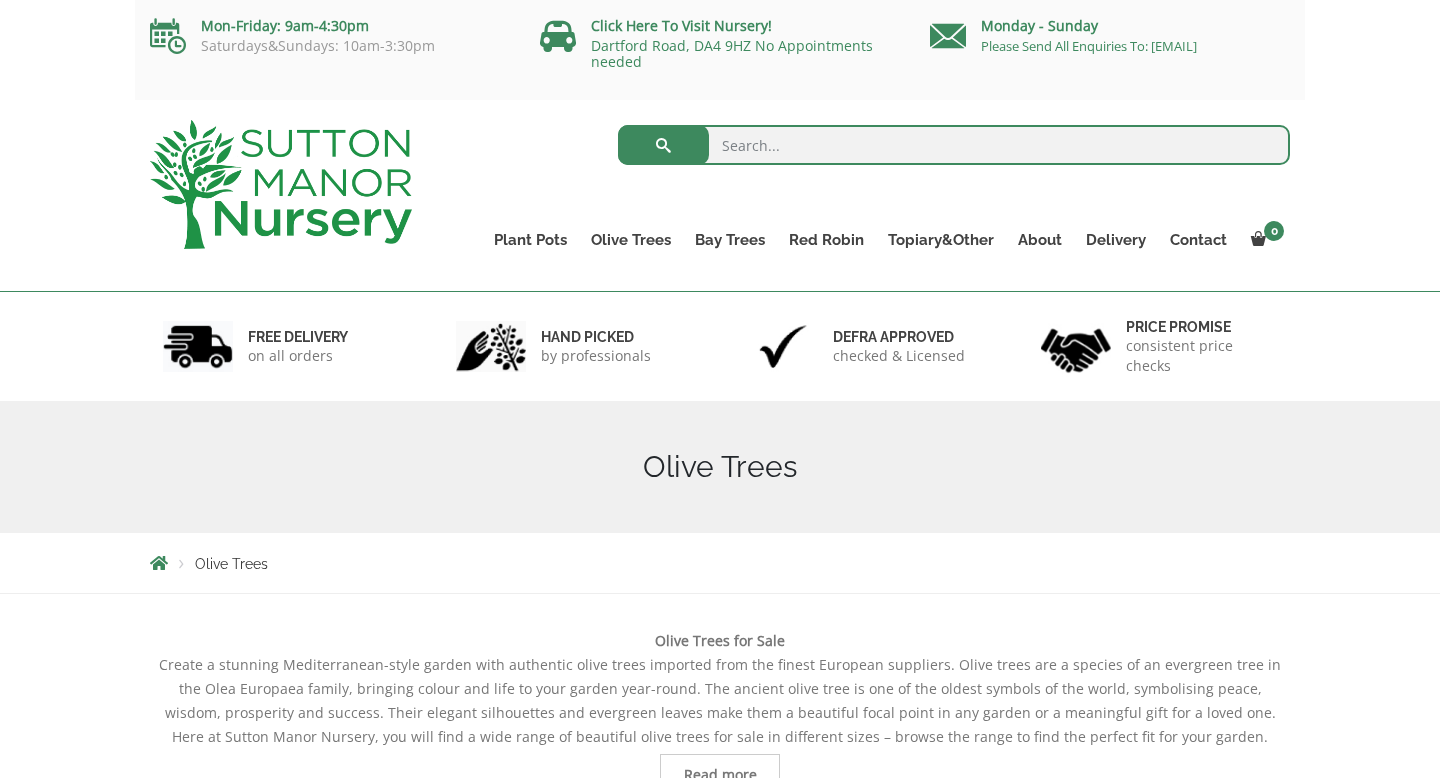 scroll, scrollTop: 0, scrollLeft: 0, axis: both 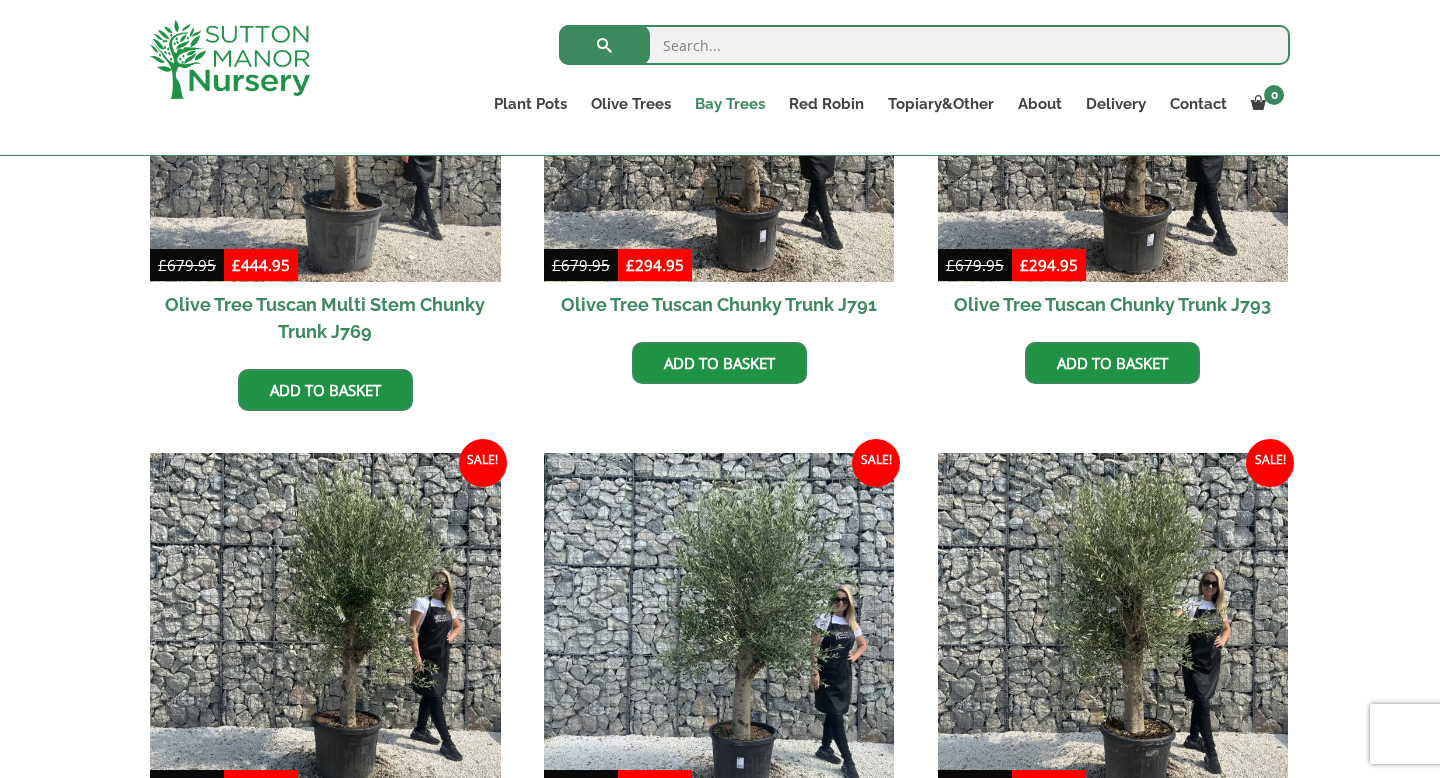 click on "Bay Trees" at bounding box center [730, 104] 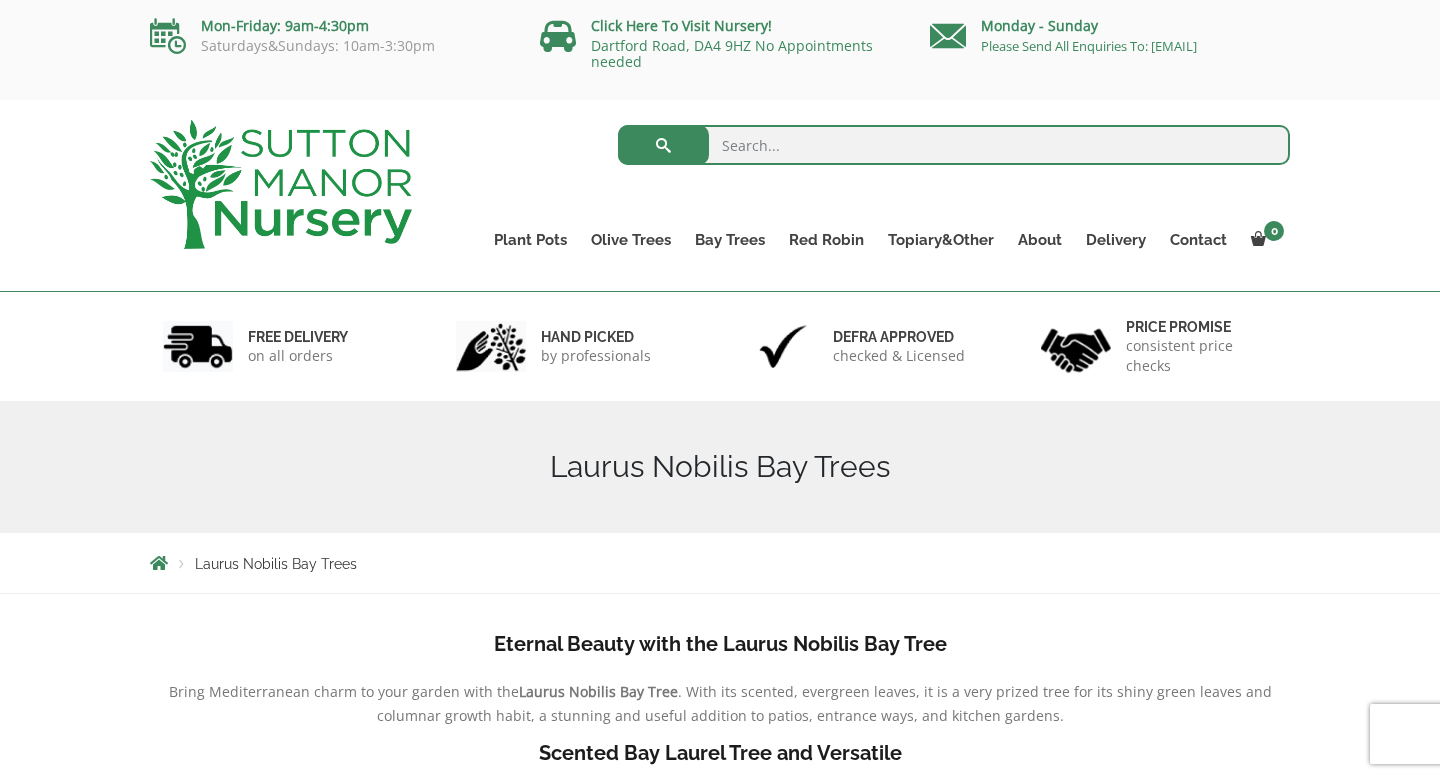 scroll, scrollTop: 288, scrollLeft: 0, axis: vertical 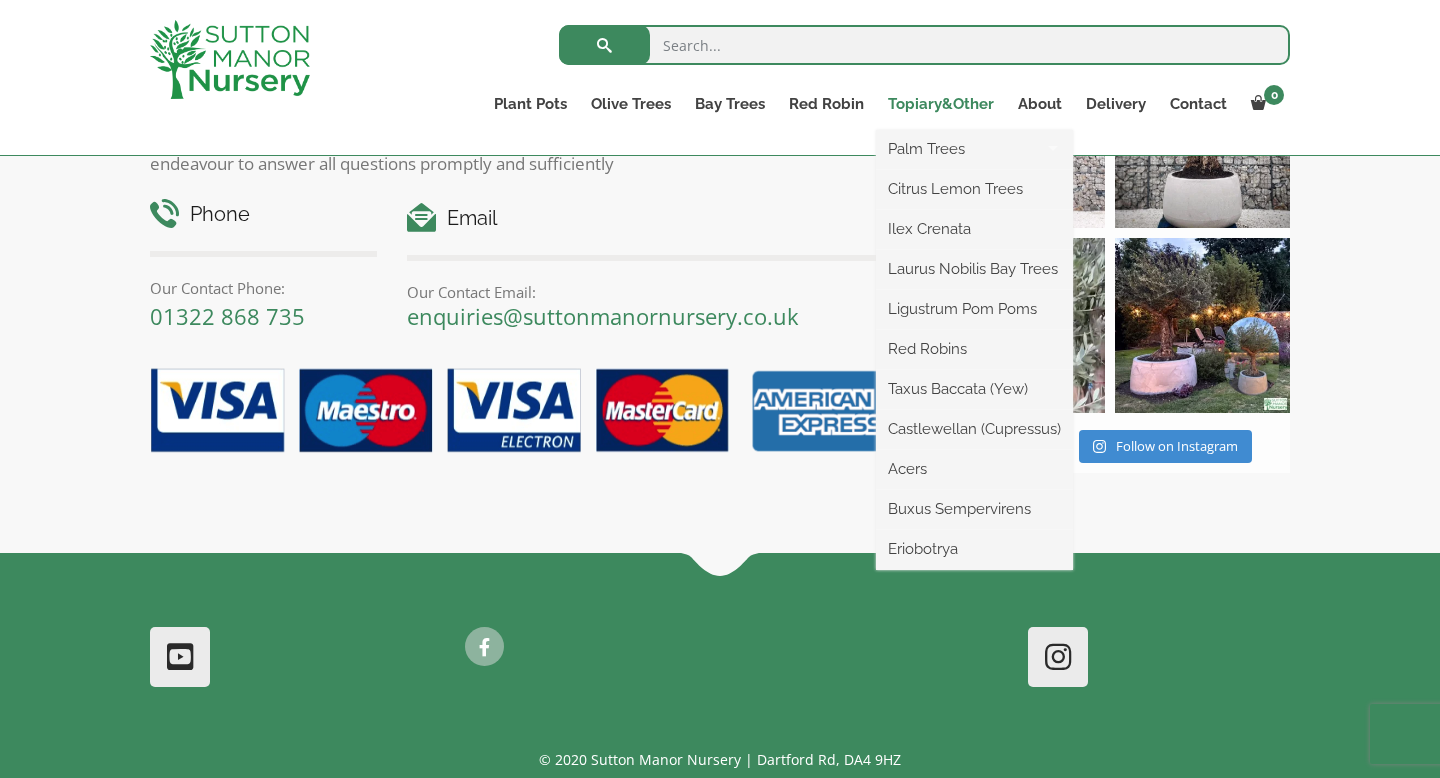 click on "Topiary&Other" at bounding box center (941, 104) 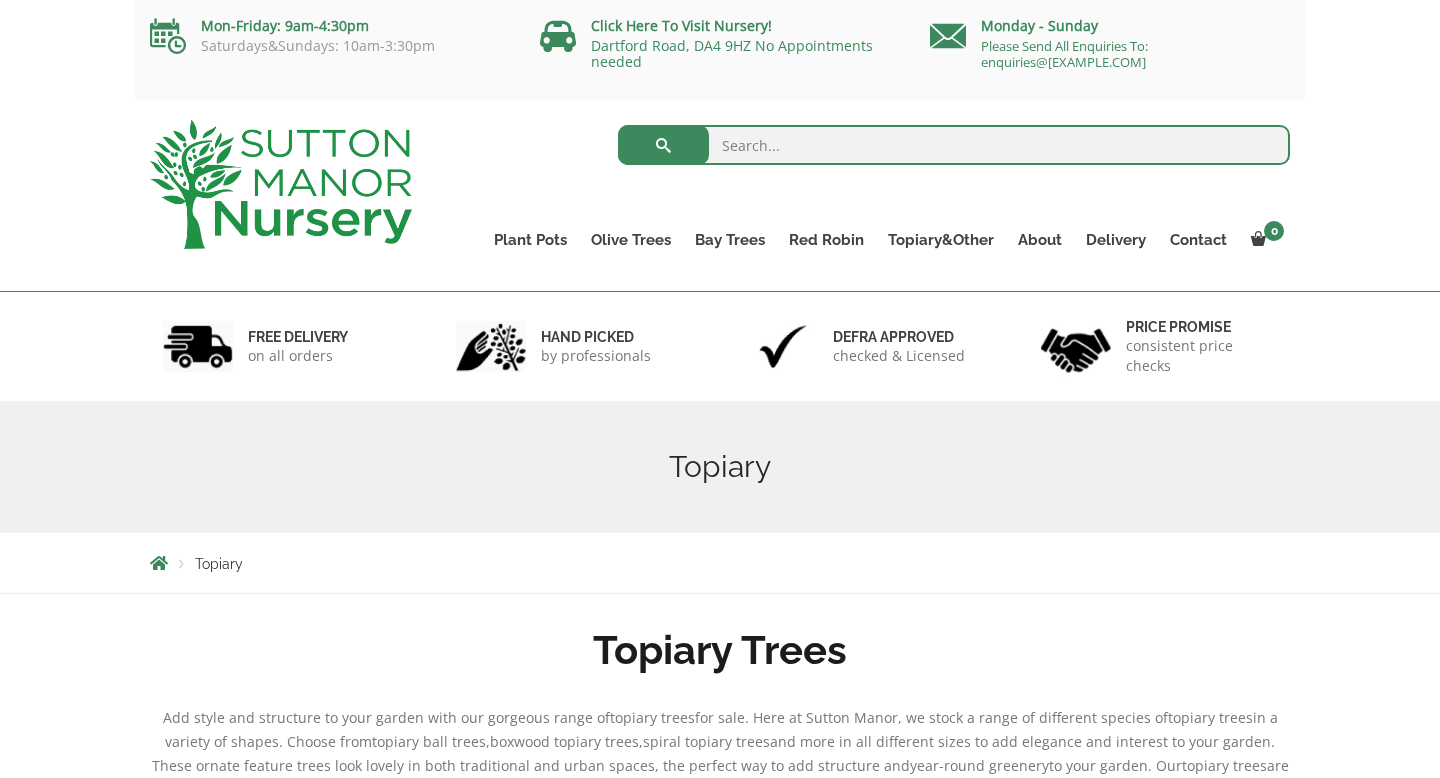 scroll, scrollTop: 0, scrollLeft: 0, axis: both 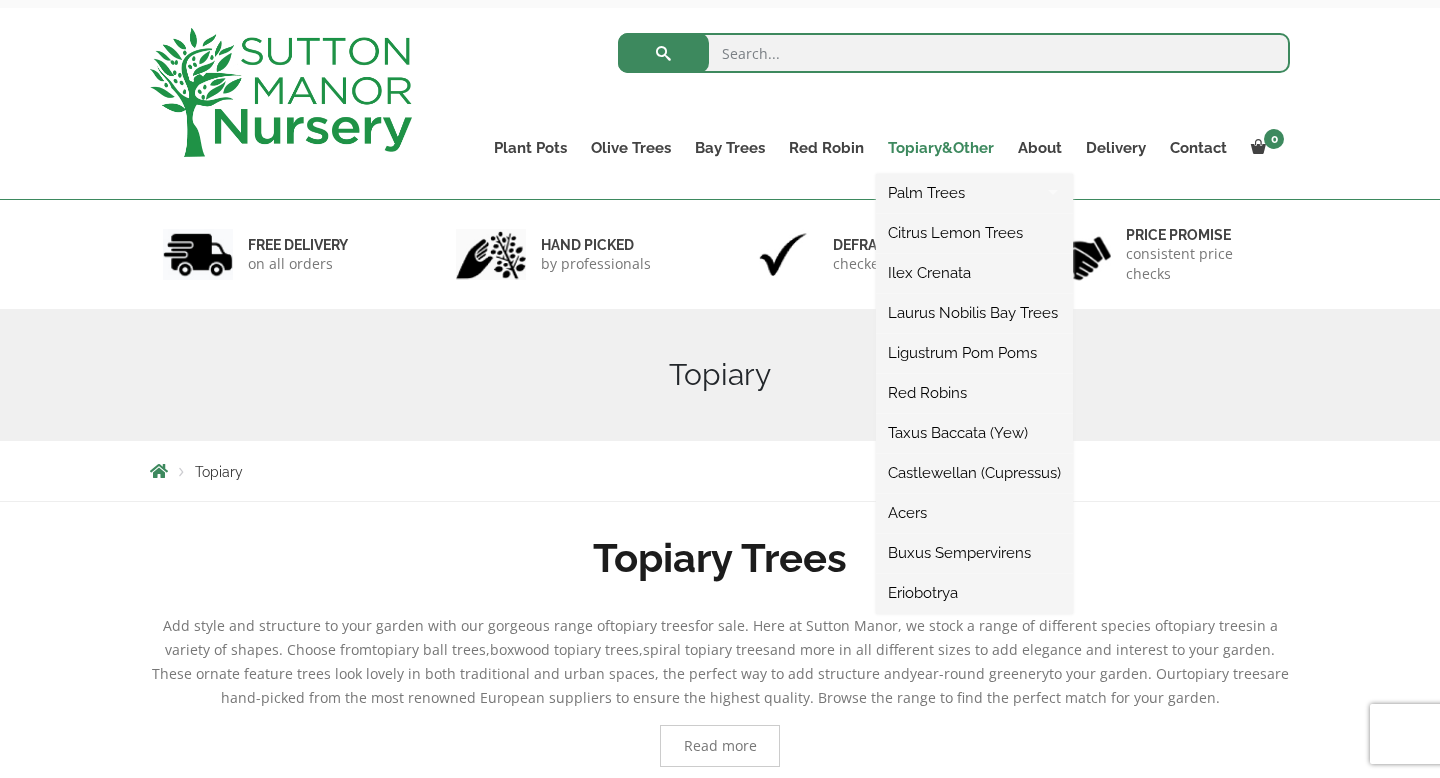 click on "Topiary&Other" at bounding box center [941, 148] 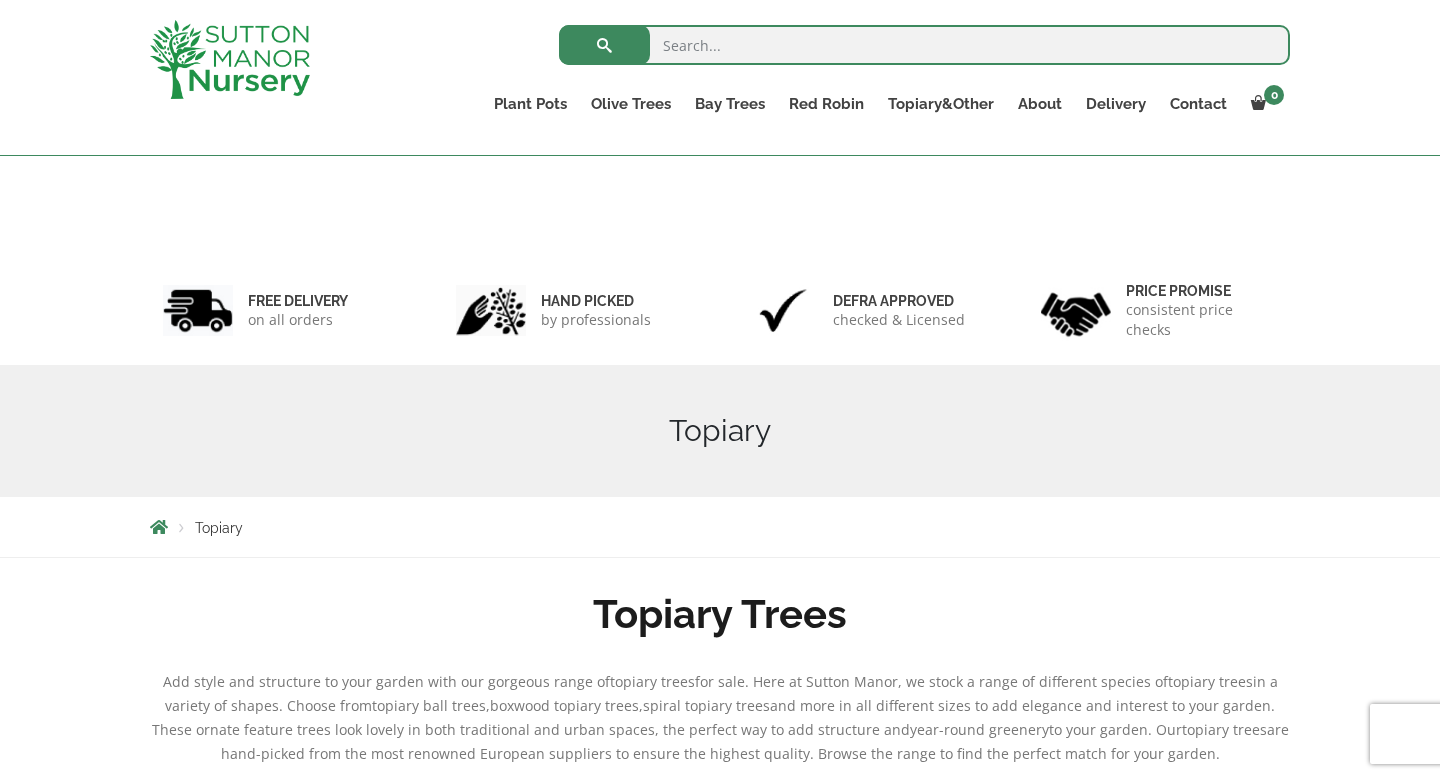 scroll, scrollTop: 1137, scrollLeft: 0, axis: vertical 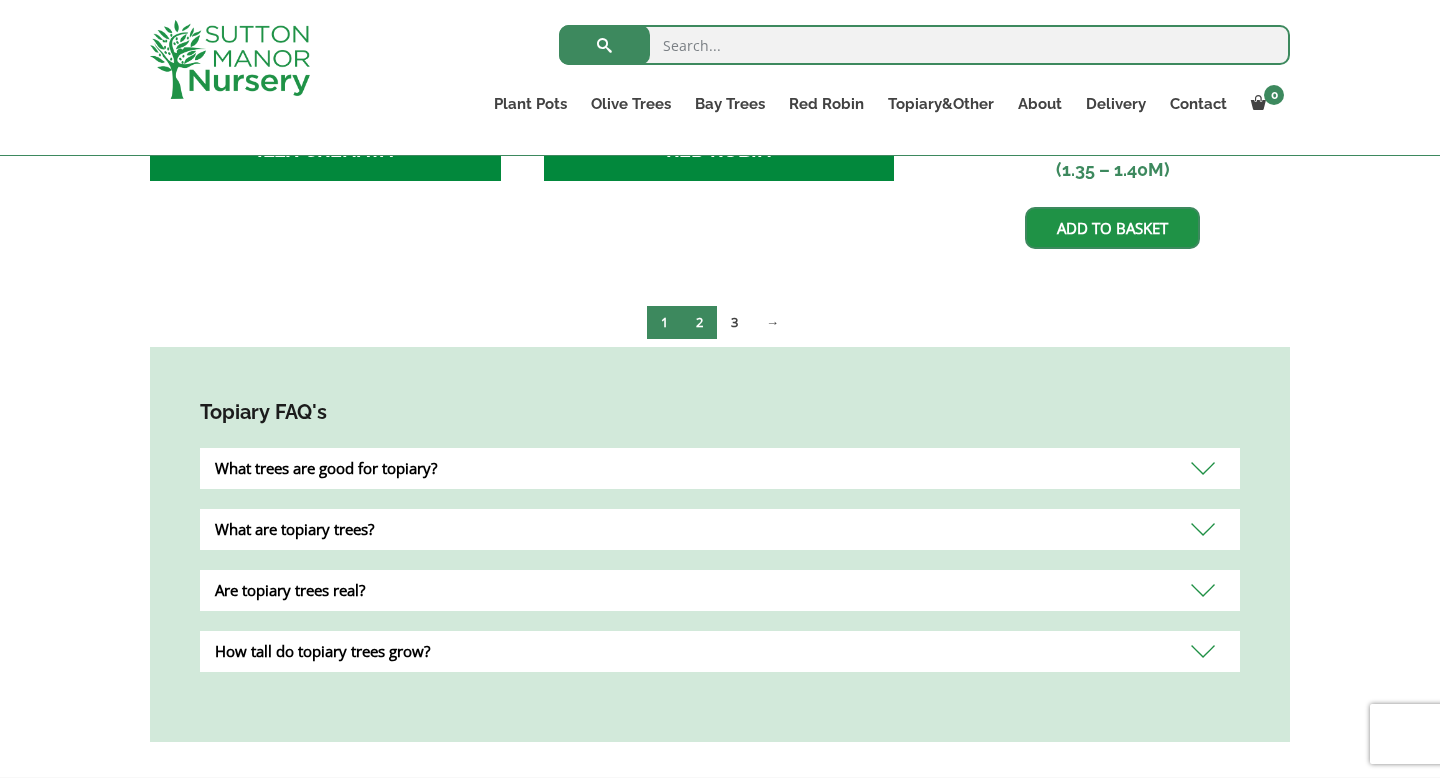 click on "2" at bounding box center [699, 322] 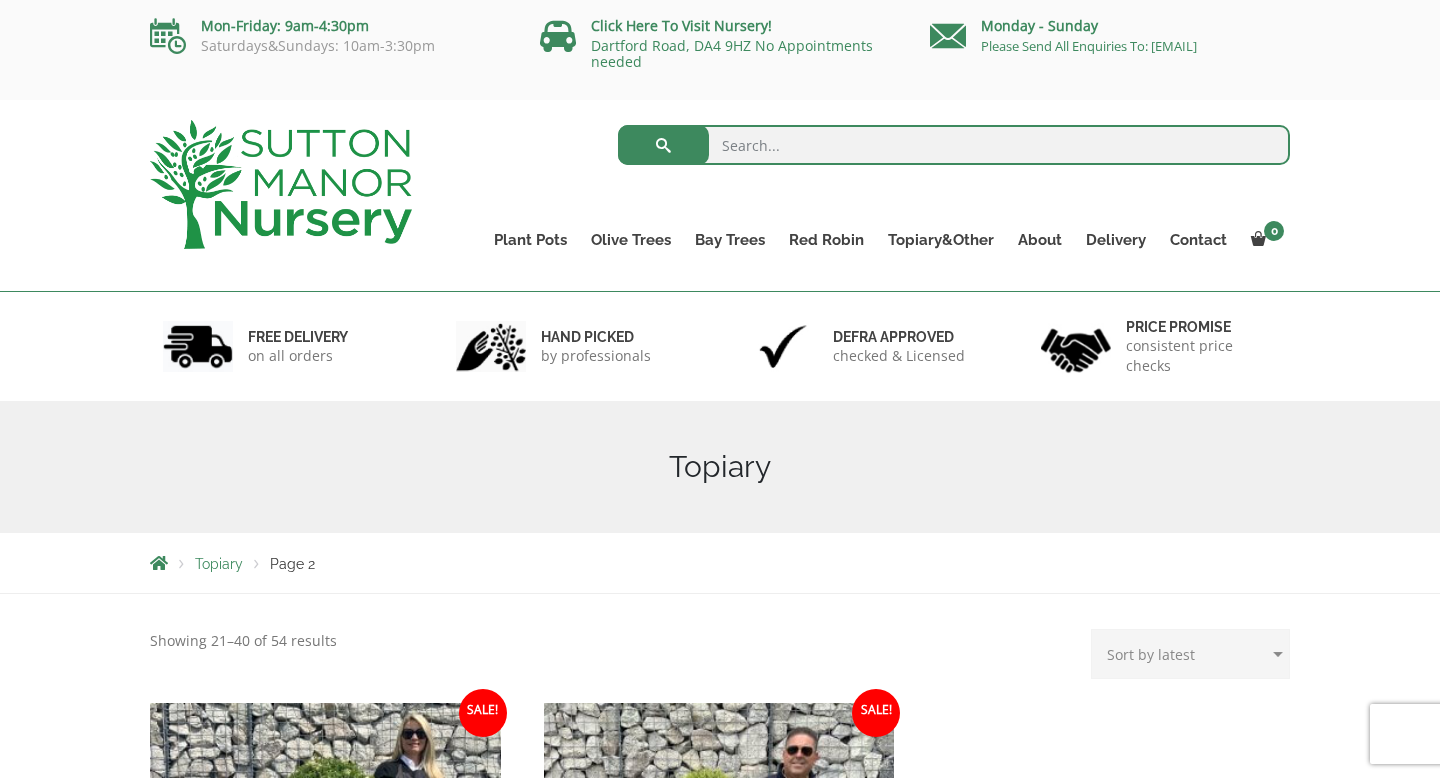 scroll, scrollTop: 0, scrollLeft: 0, axis: both 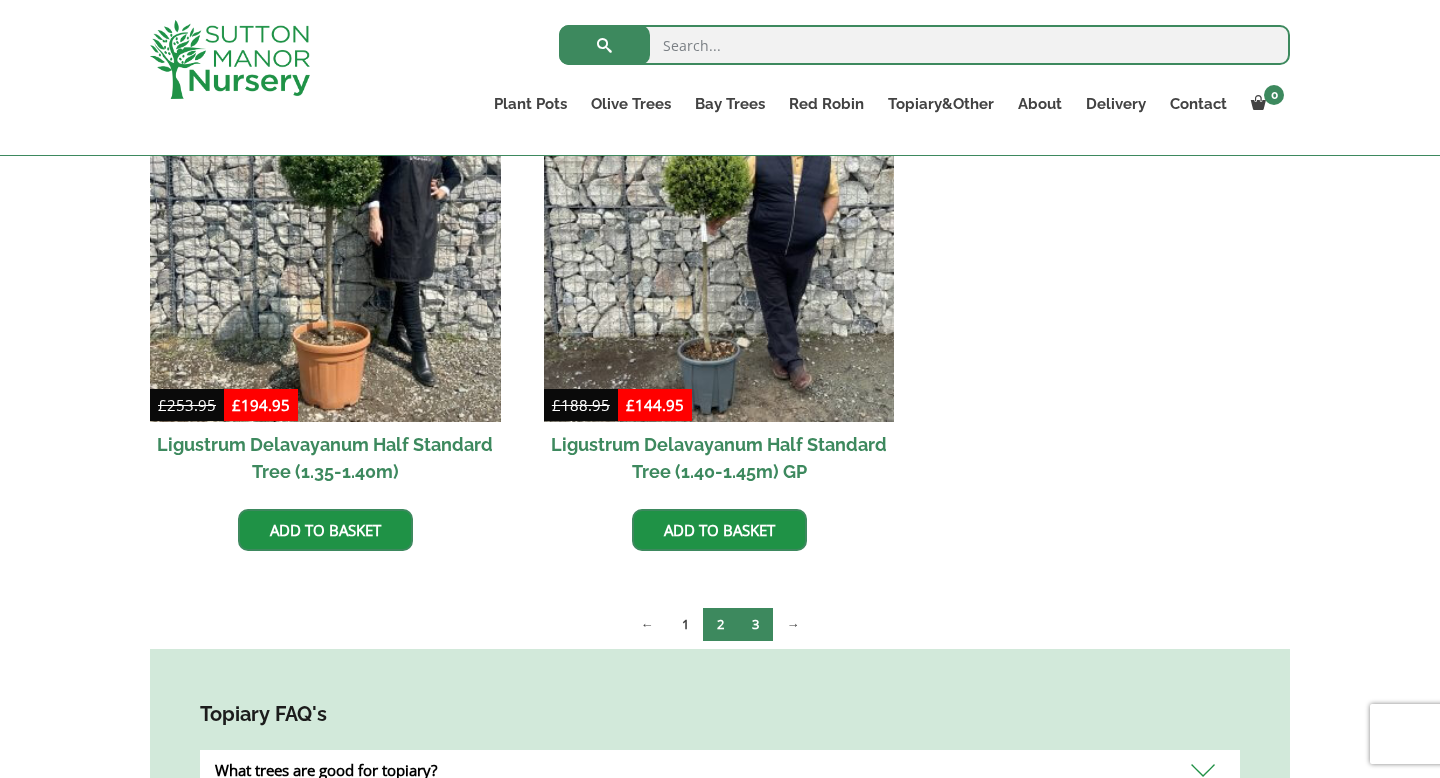 click on "3" at bounding box center (755, 624) 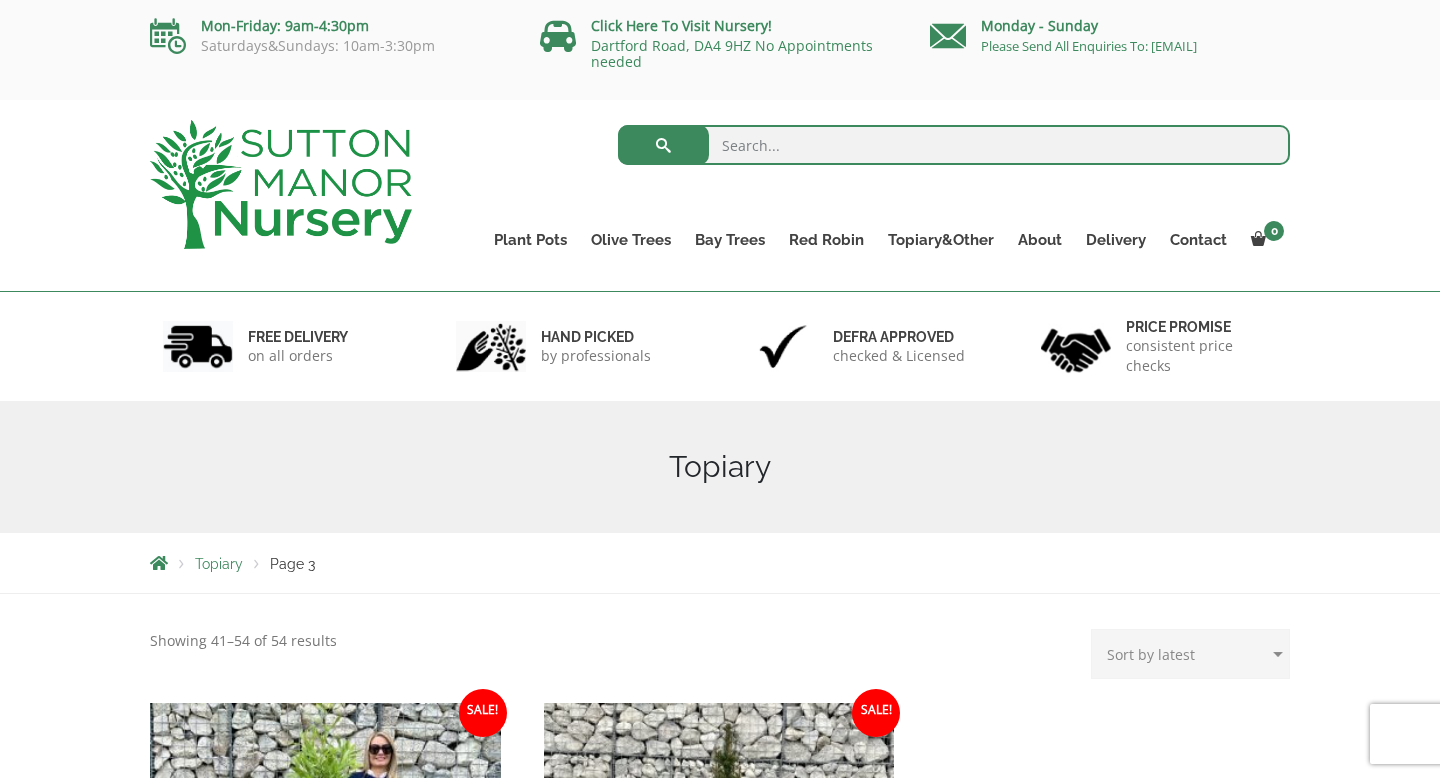 scroll, scrollTop: 100, scrollLeft: 0, axis: vertical 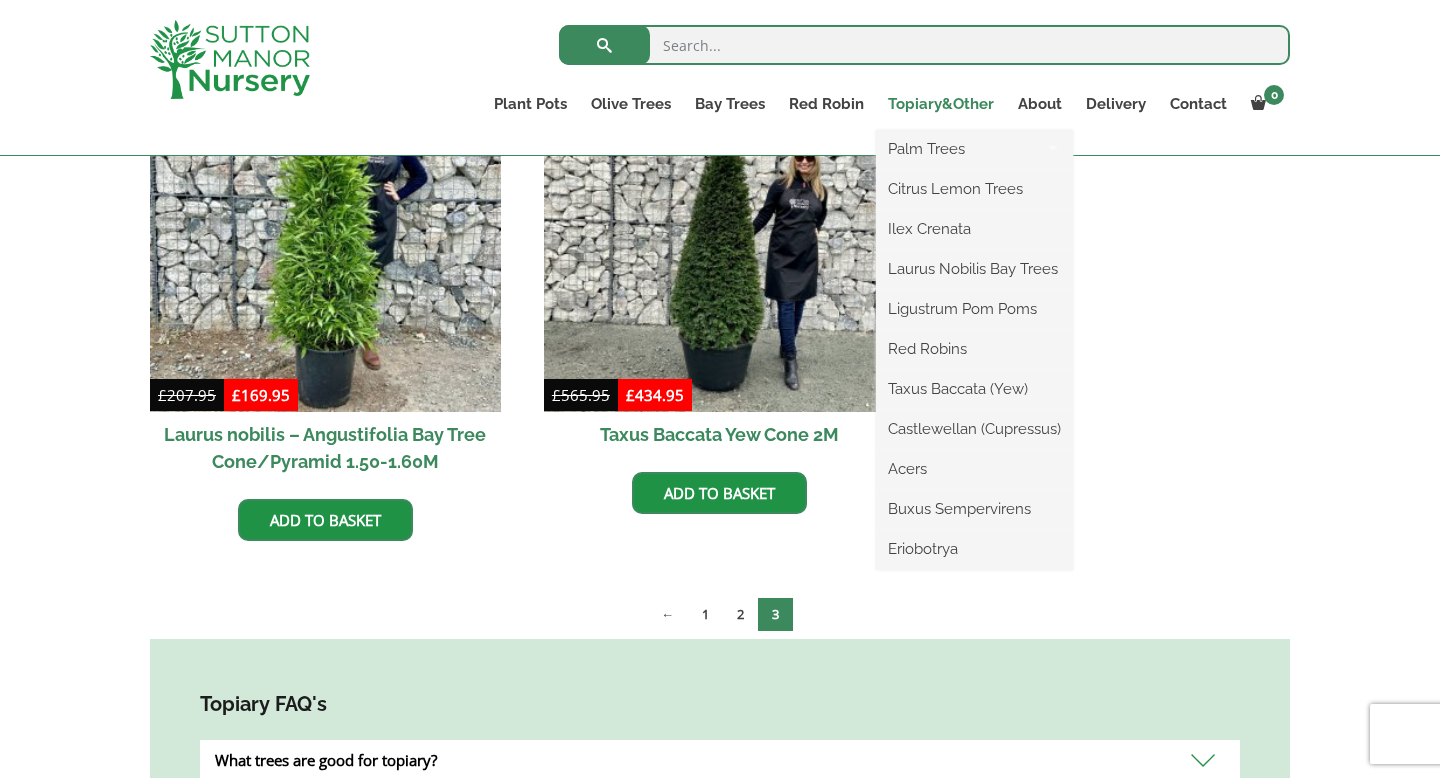 click on "Topiary&Other" at bounding box center (941, 104) 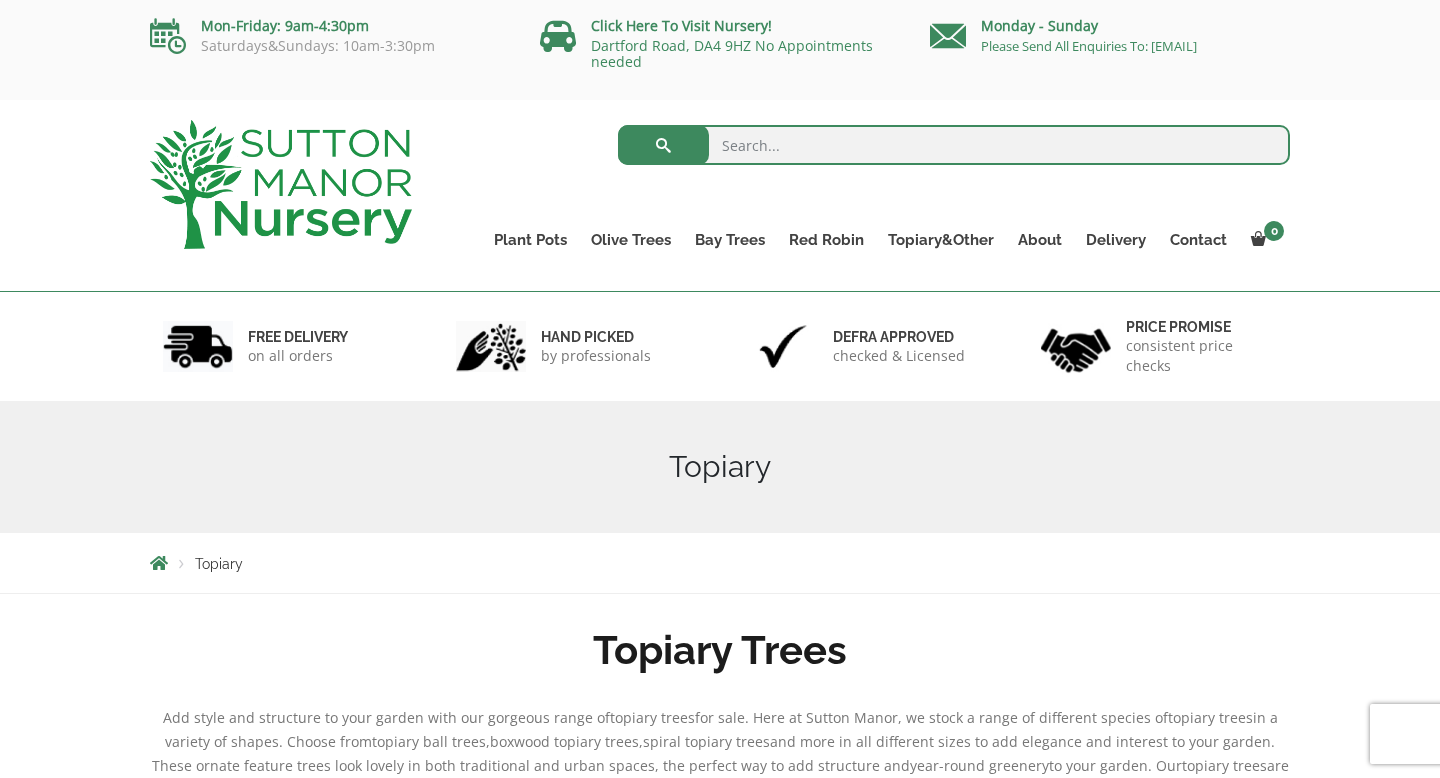 scroll, scrollTop: 0, scrollLeft: 0, axis: both 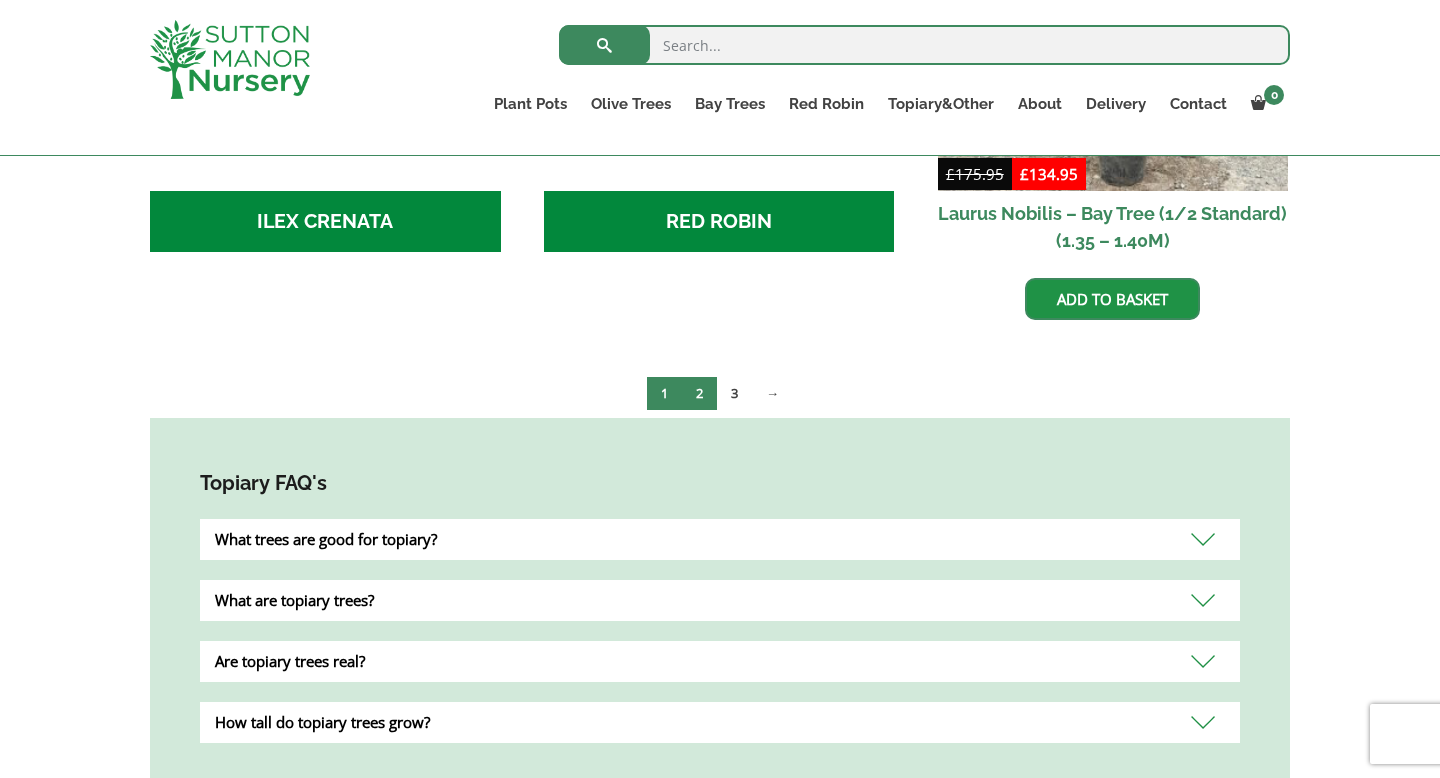 click on "2" at bounding box center (699, 393) 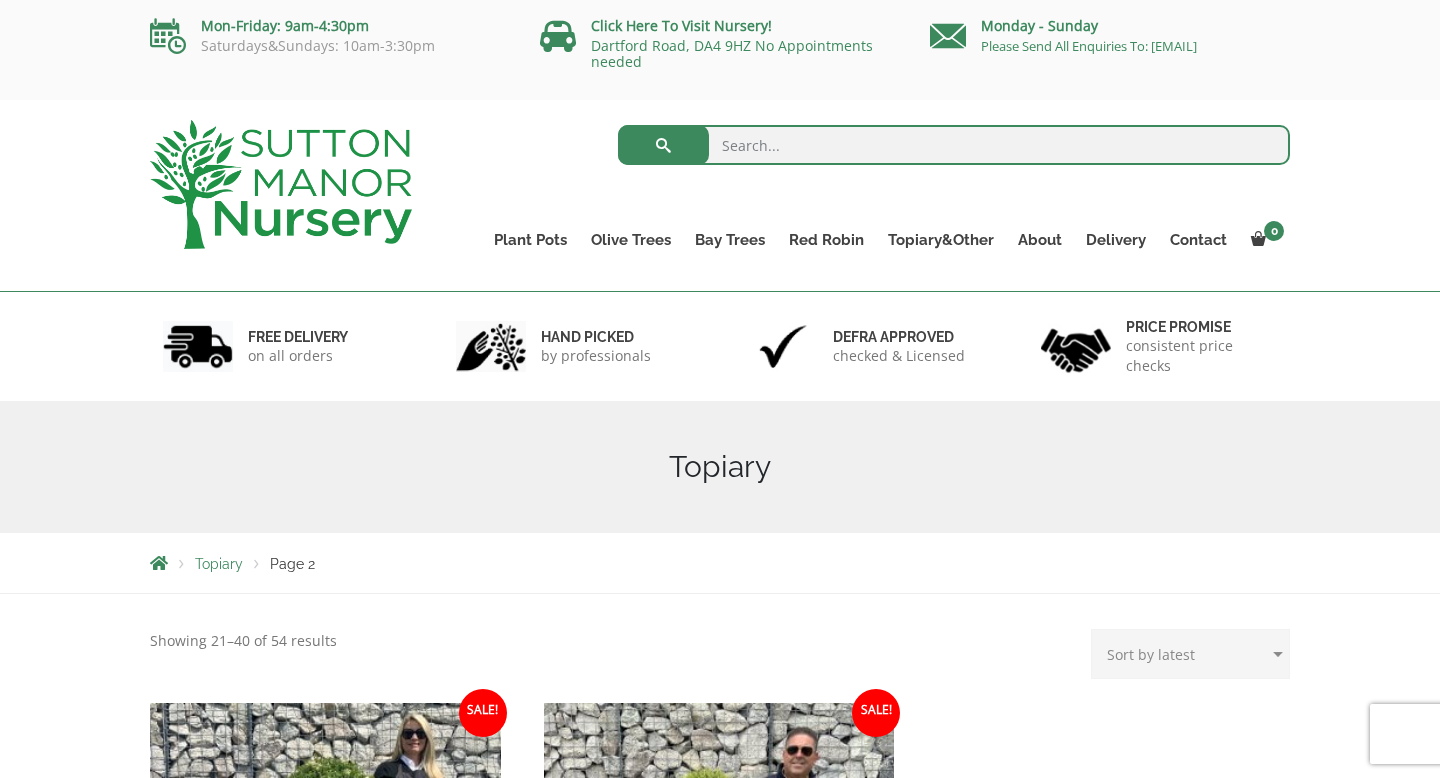 scroll, scrollTop: 0, scrollLeft: 0, axis: both 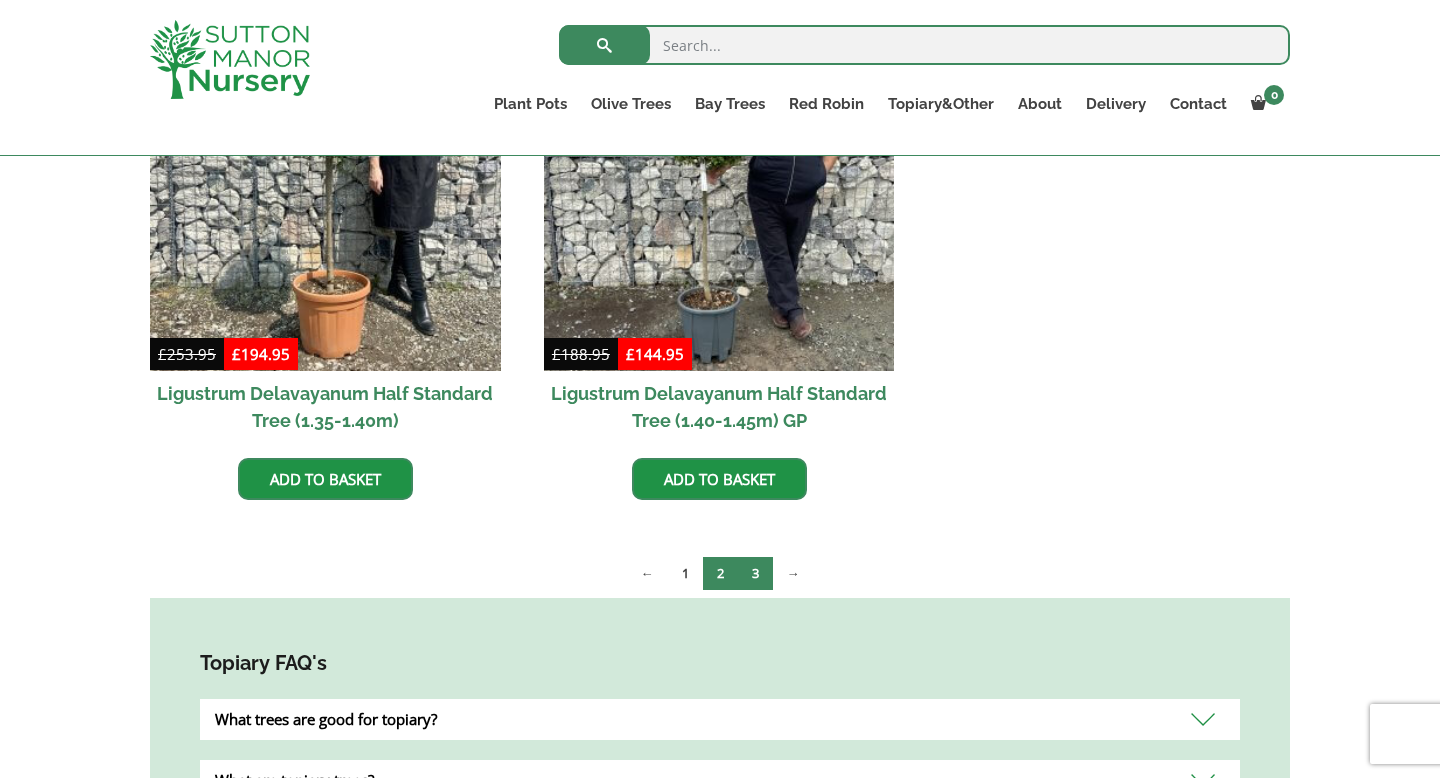 click on "3" at bounding box center [755, 573] 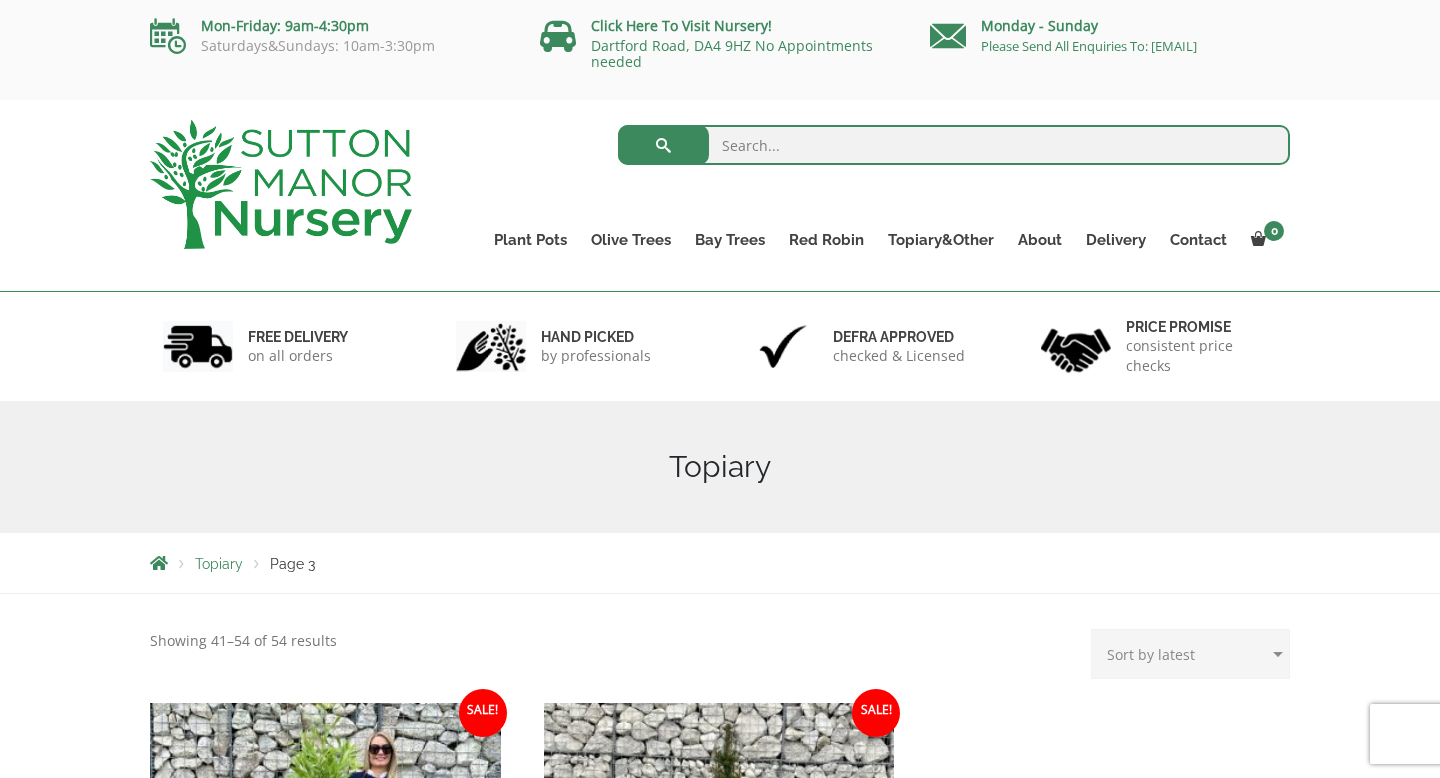 scroll, scrollTop: 414, scrollLeft: 0, axis: vertical 